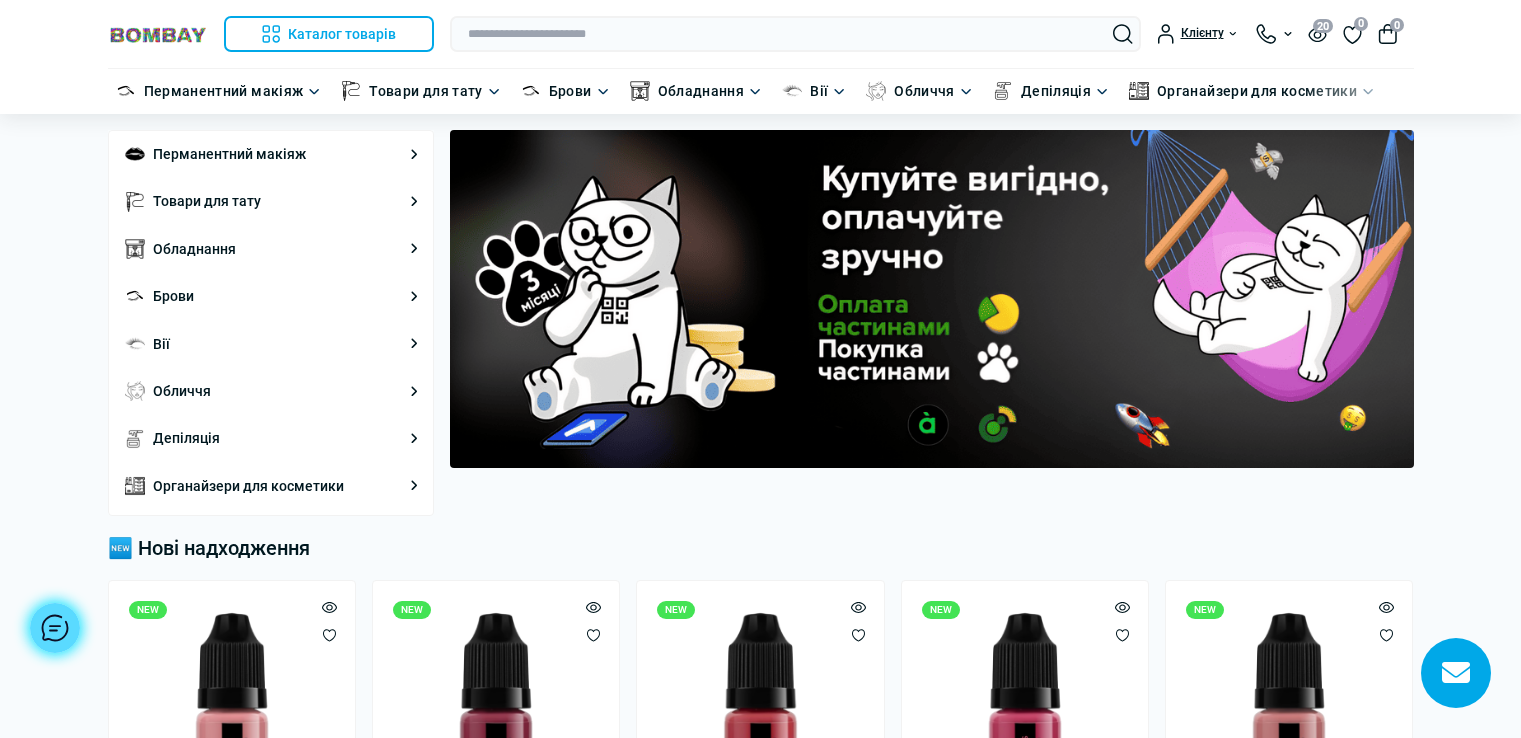 scroll, scrollTop: 0, scrollLeft: 0, axis: both 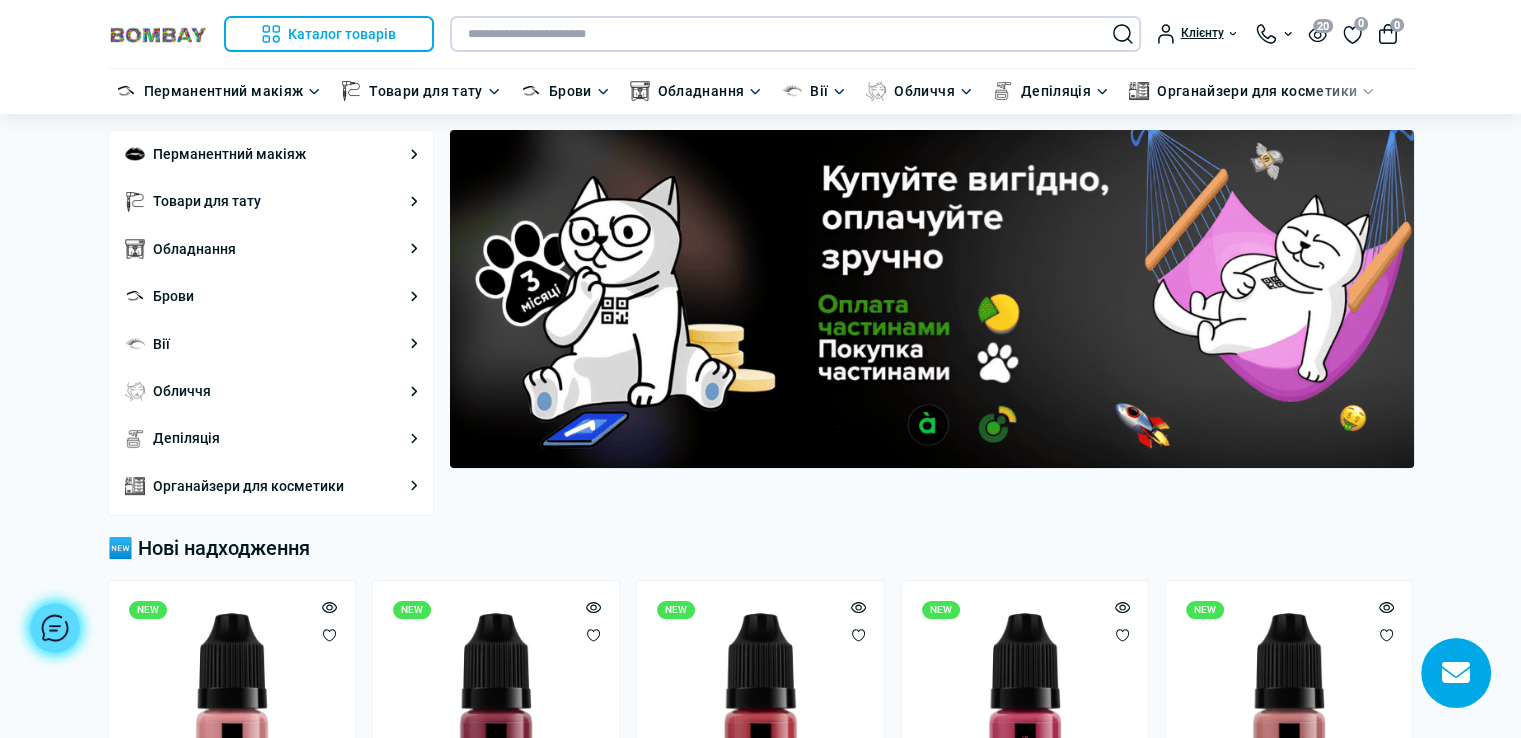 click at bounding box center (795, 34) 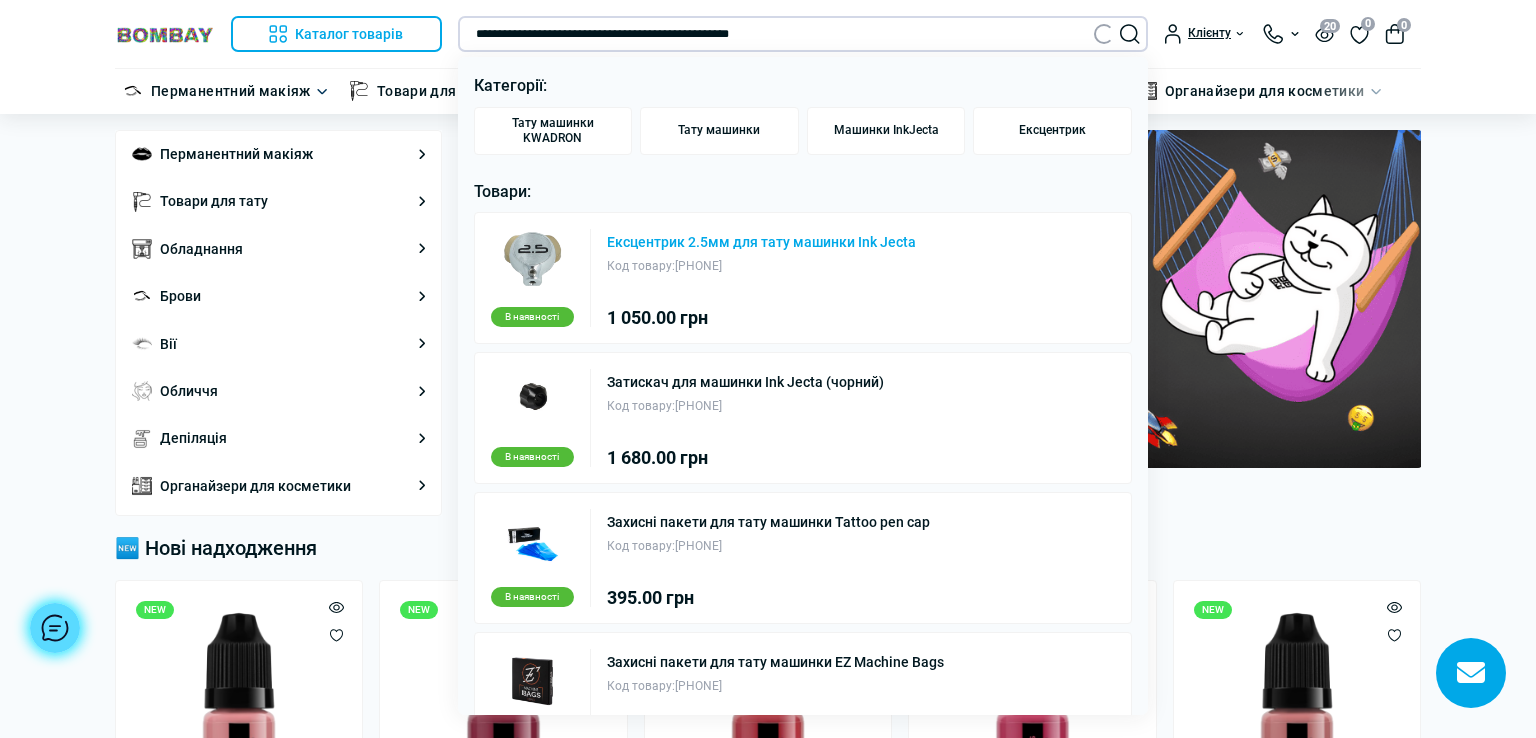 type on "**********" 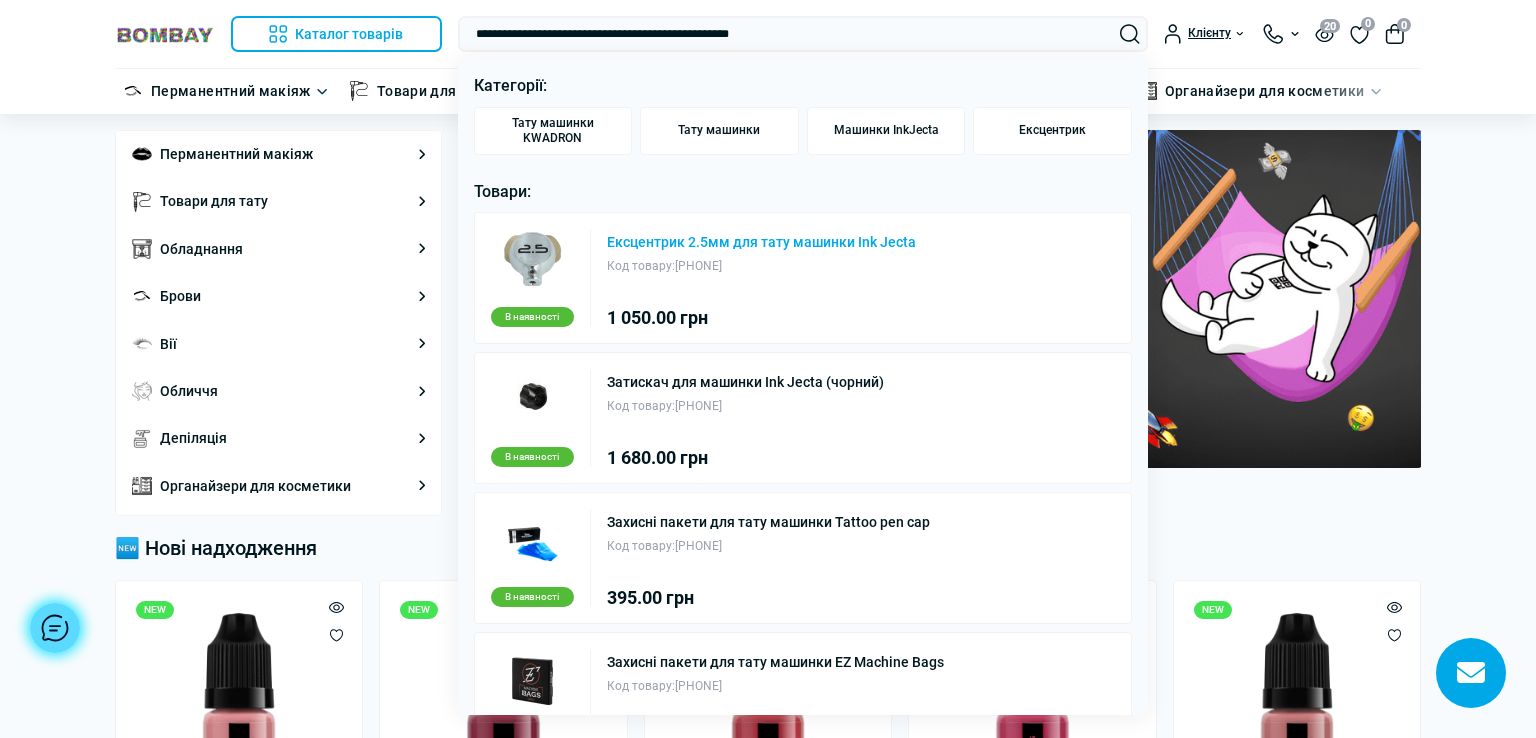 click on "Ексцентрик 2.5мм для тату машинки Ink Jecta" at bounding box center [761, 242] 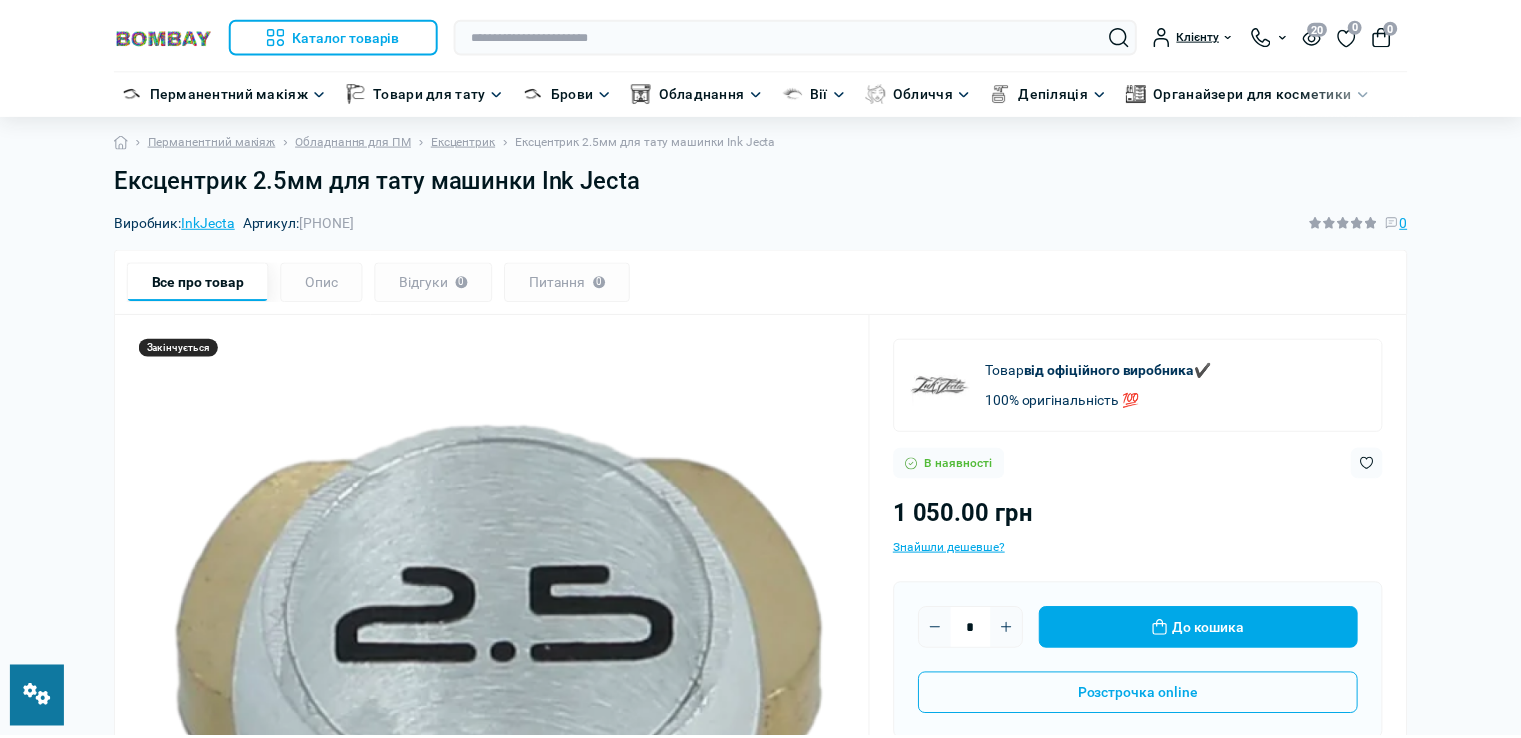 scroll, scrollTop: 0, scrollLeft: 0, axis: both 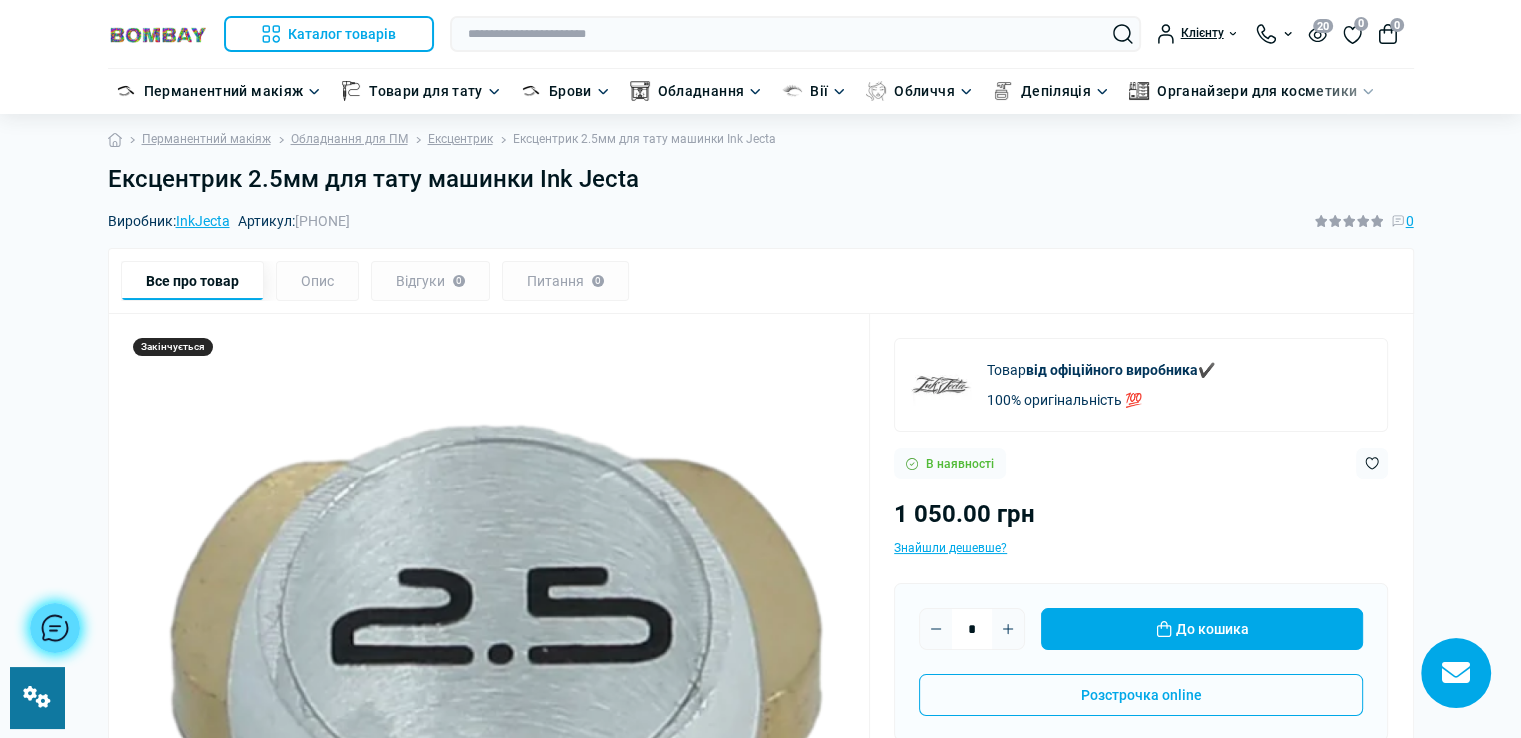 click at bounding box center (37, 697) 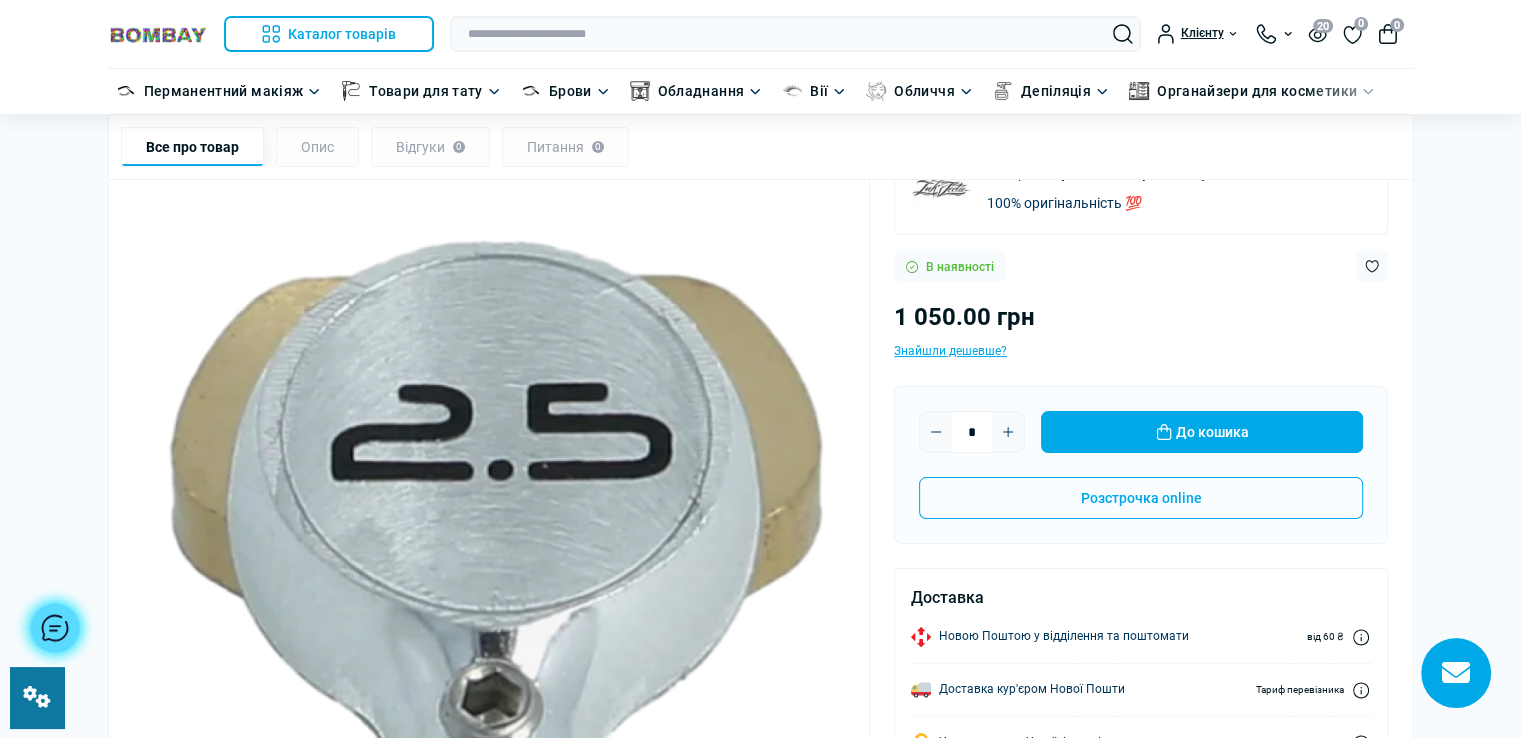 scroll, scrollTop: 200, scrollLeft: 0, axis: vertical 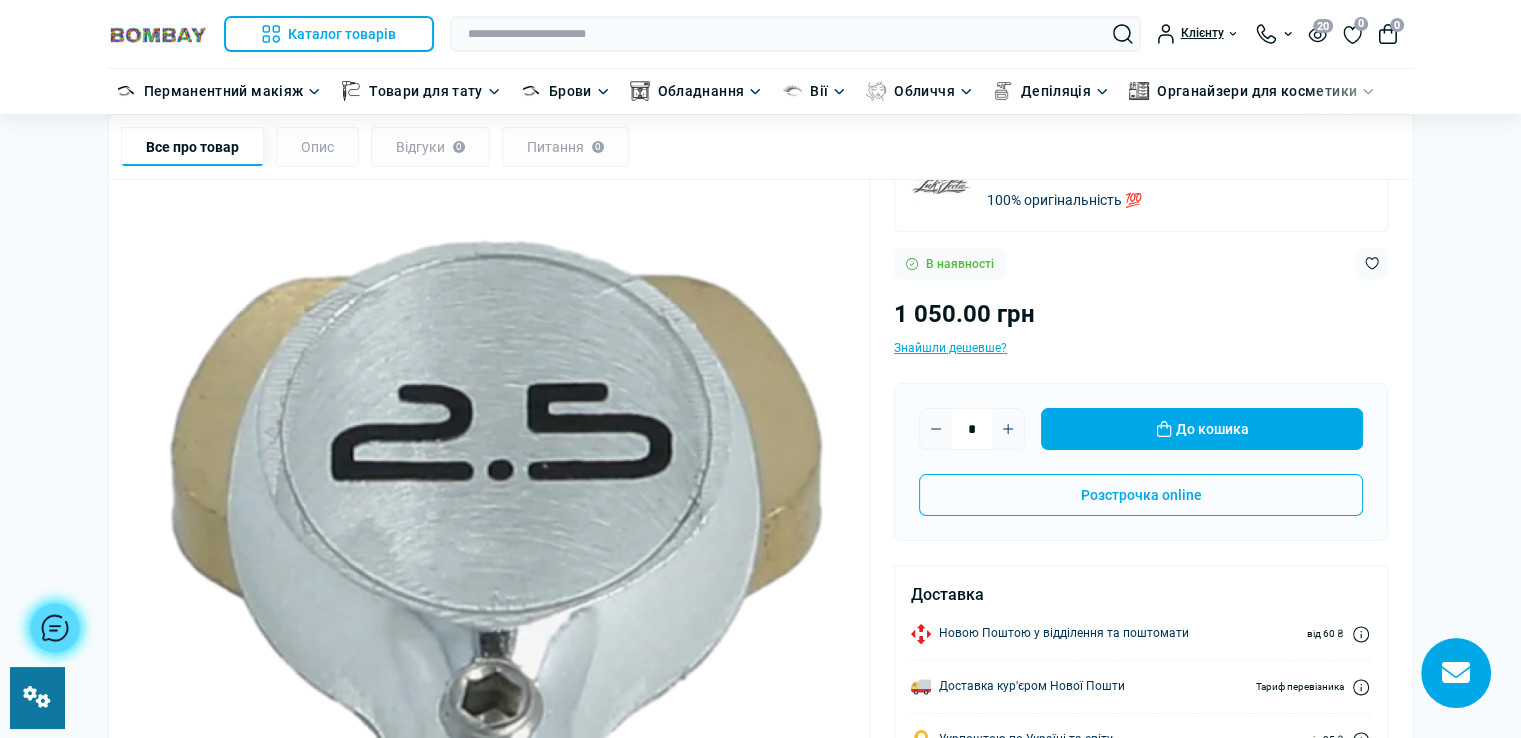 click at bounding box center (37, 697) 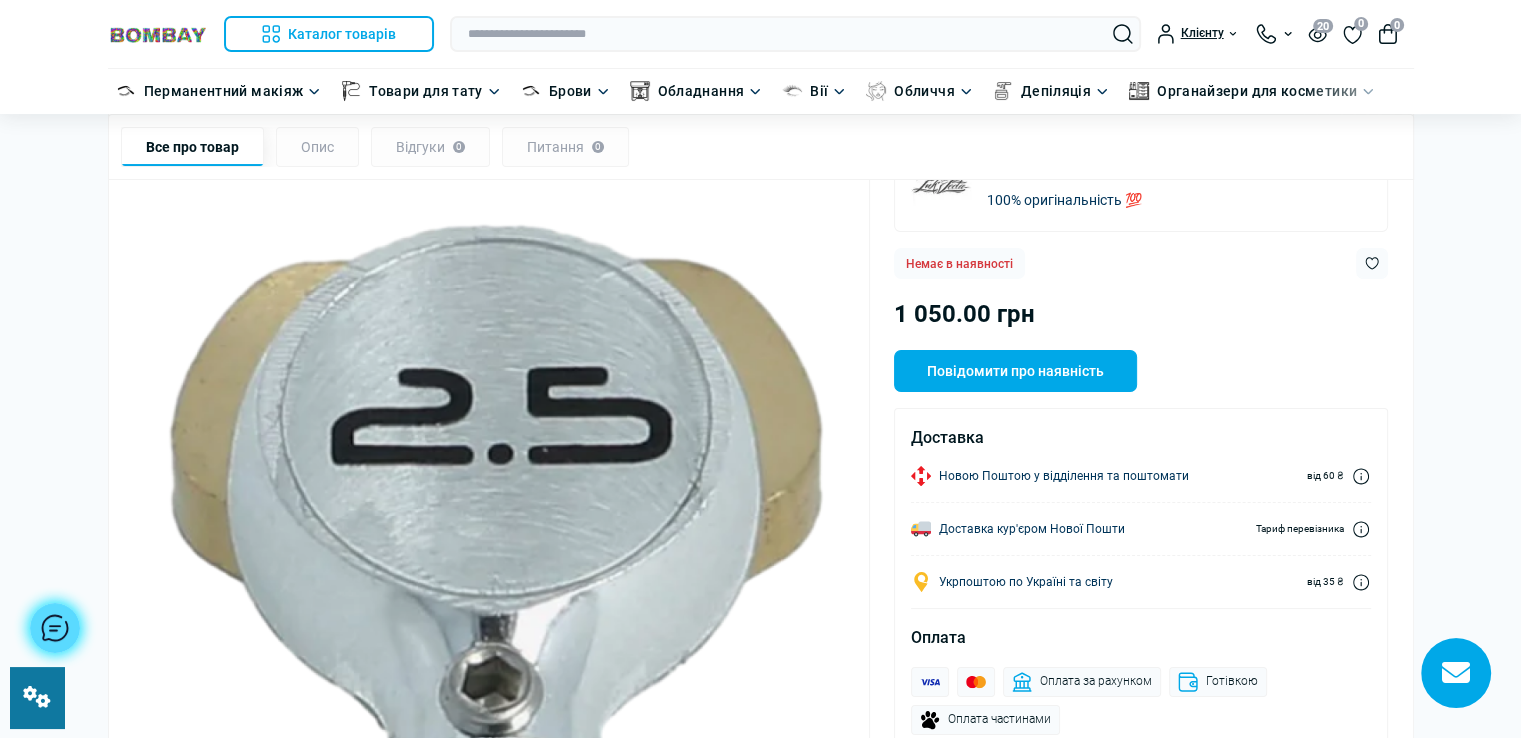 scroll, scrollTop: 200, scrollLeft: 0, axis: vertical 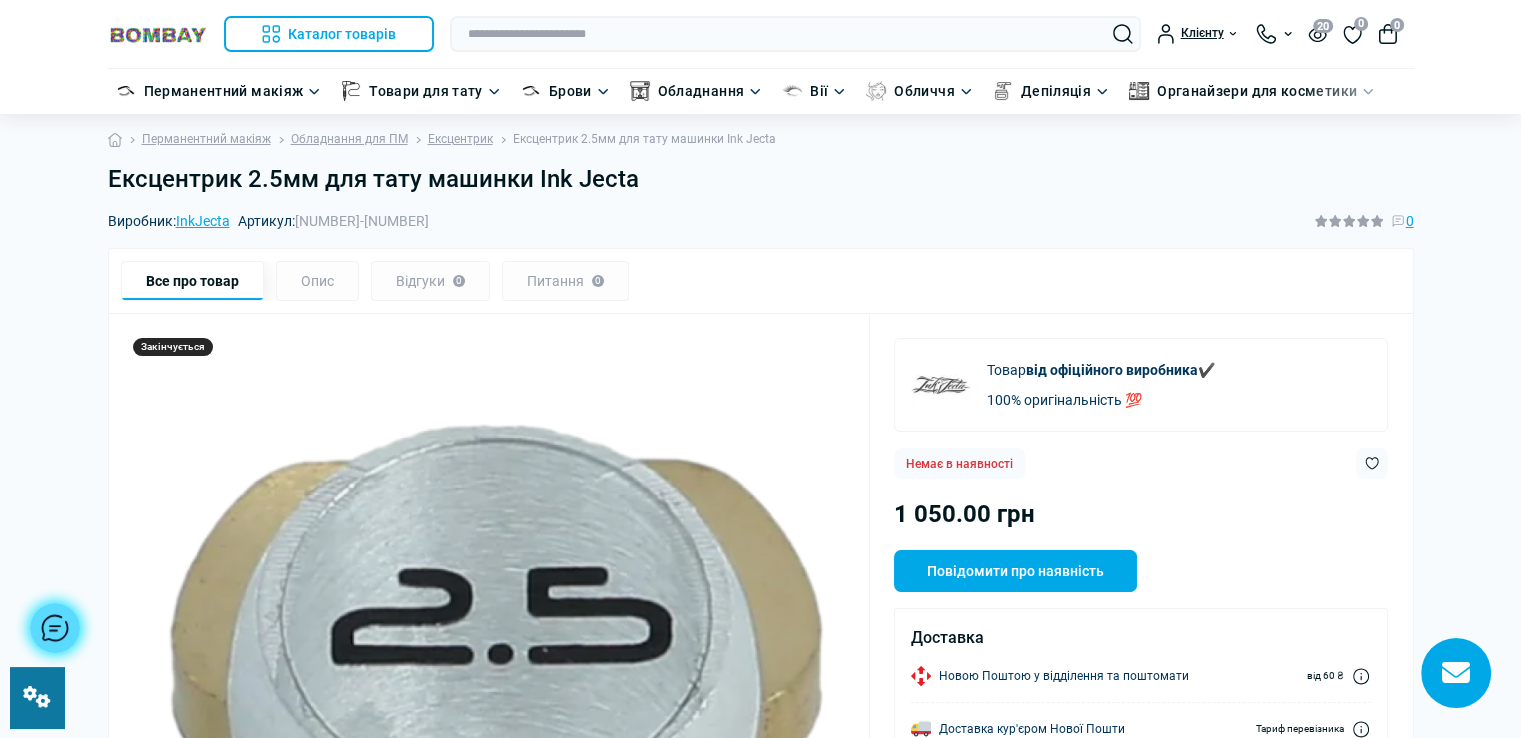 click on "Ексцентрик 2.5мм для тату машинки Ink Jecta" at bounding box center (761, 179) 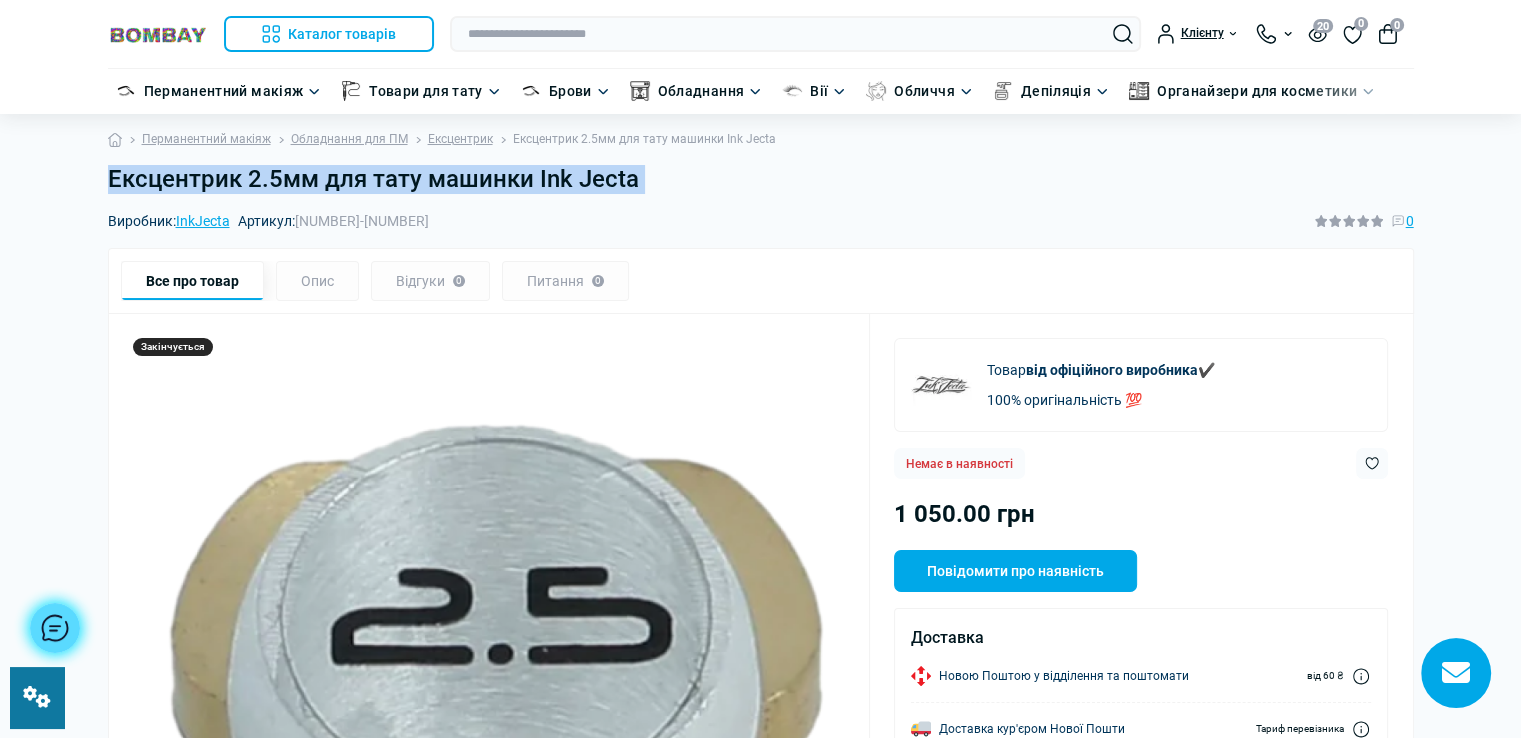click on "Ексцентрик 2.5мм для тату машинки Ink Jecta" at bounding box center (761, 179) 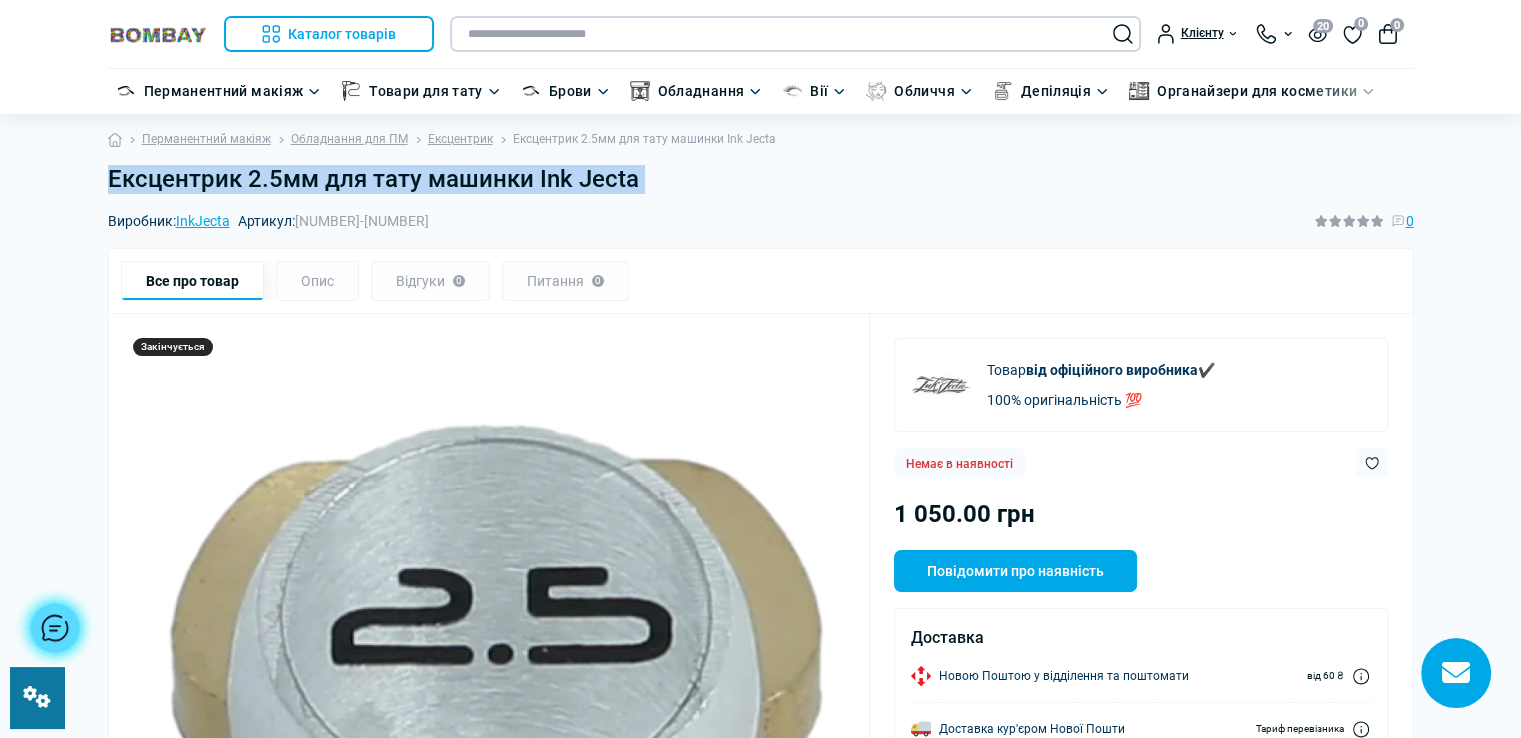 click at bounding box center [795, 34] 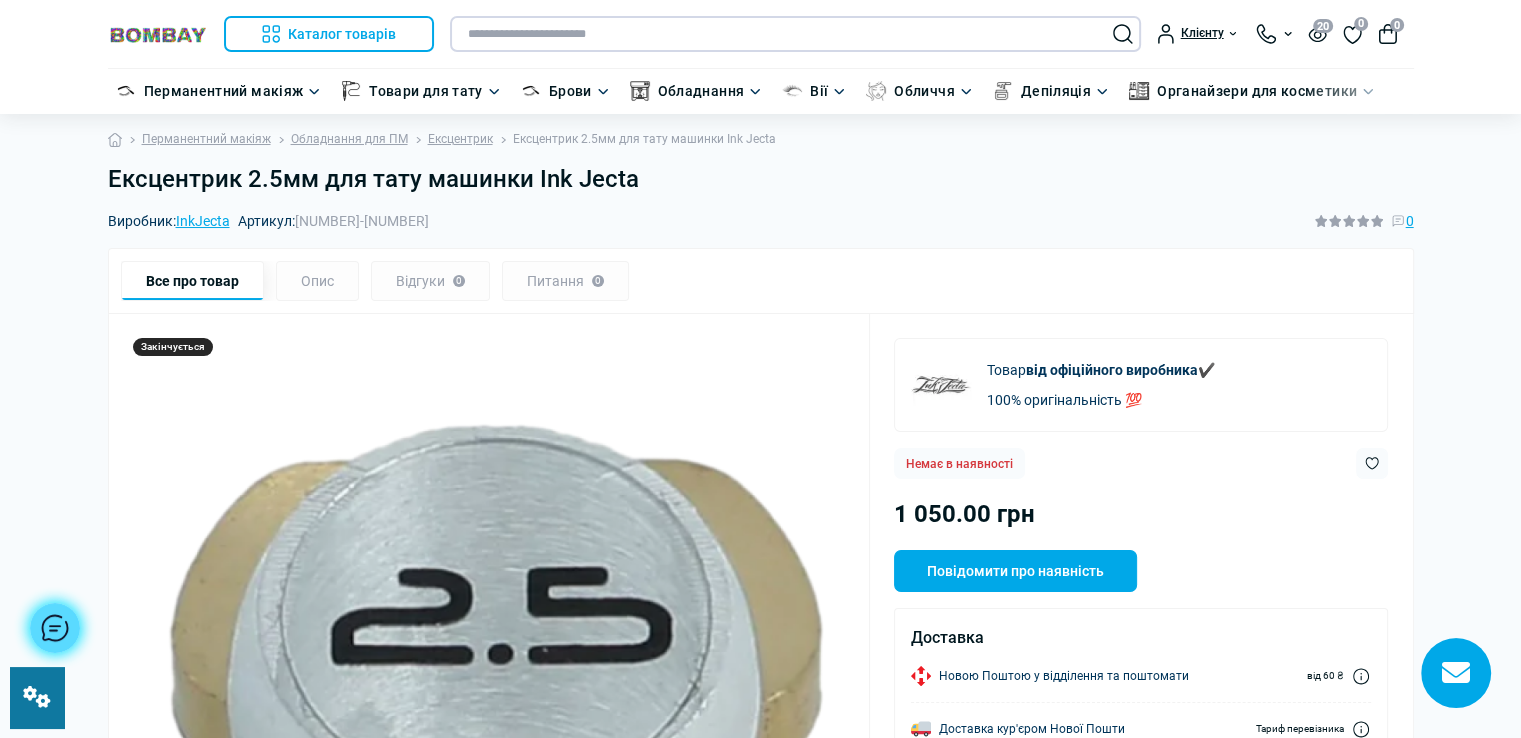 paste on "**********" 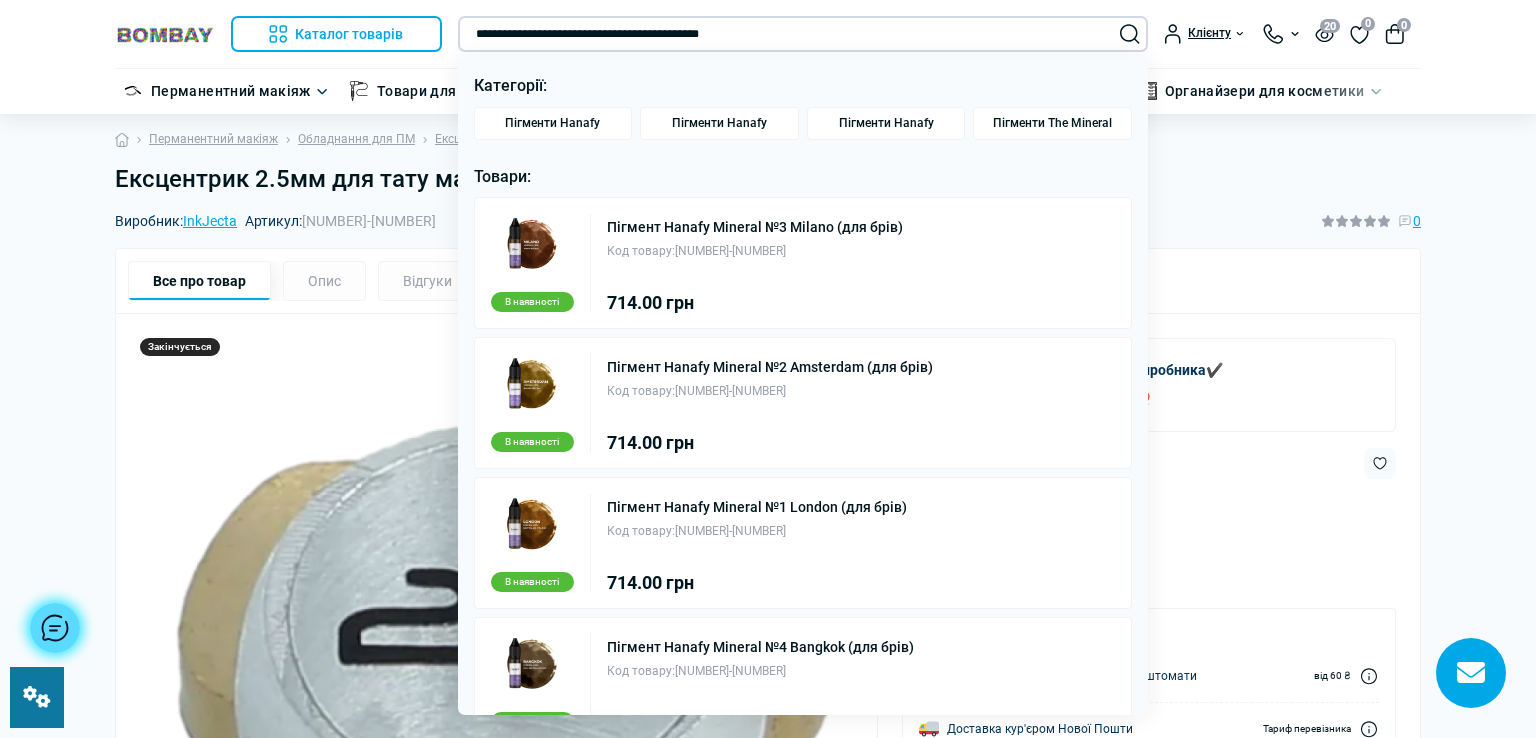 click on "**********" at bounding box center (803, 34) 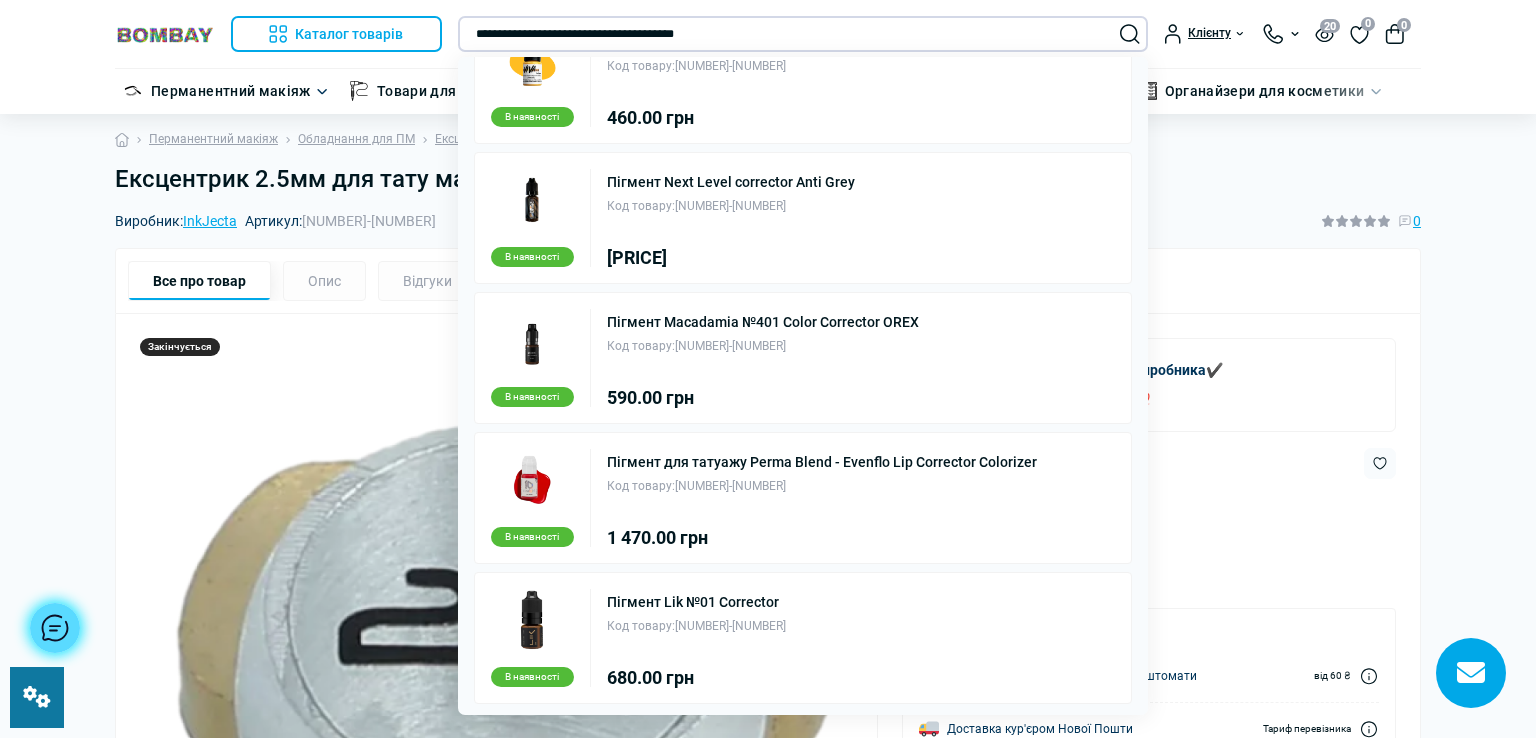 scroll, scrollTop: 606, scrollLeft: 0, axis: vertical 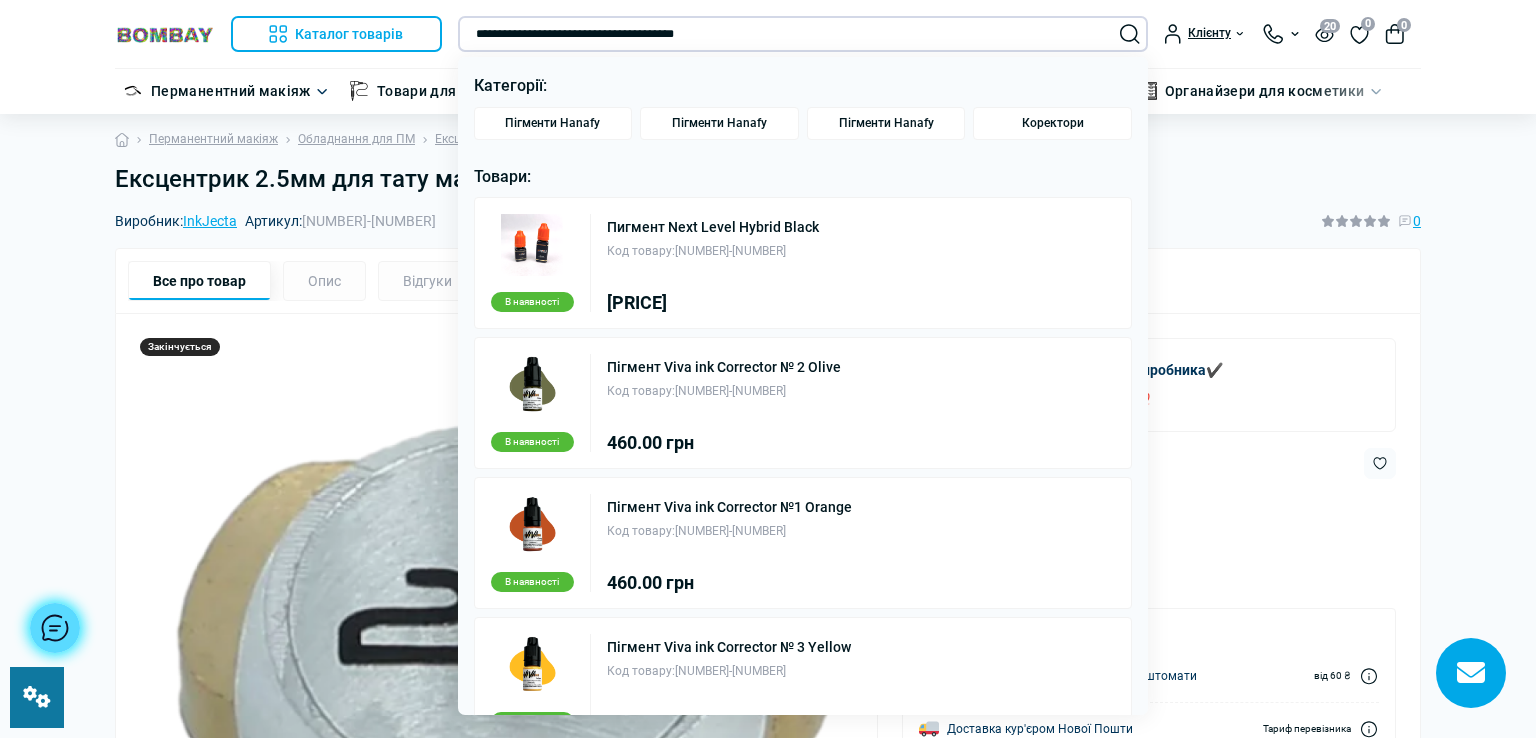 click on "**********" at bounding box center [803, 34] 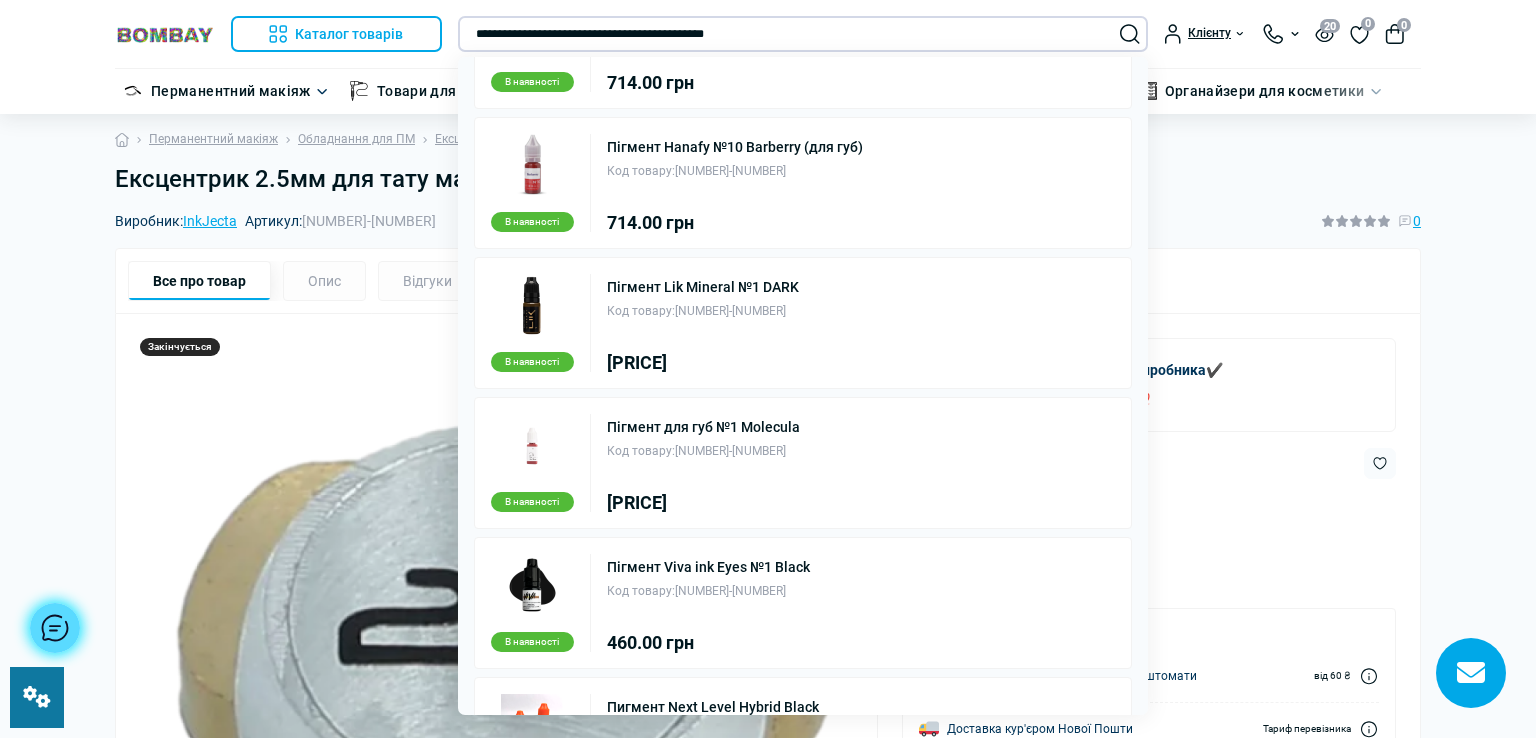 scroll, scrollTop: 606, scrollLeft: 0, axis: vertical 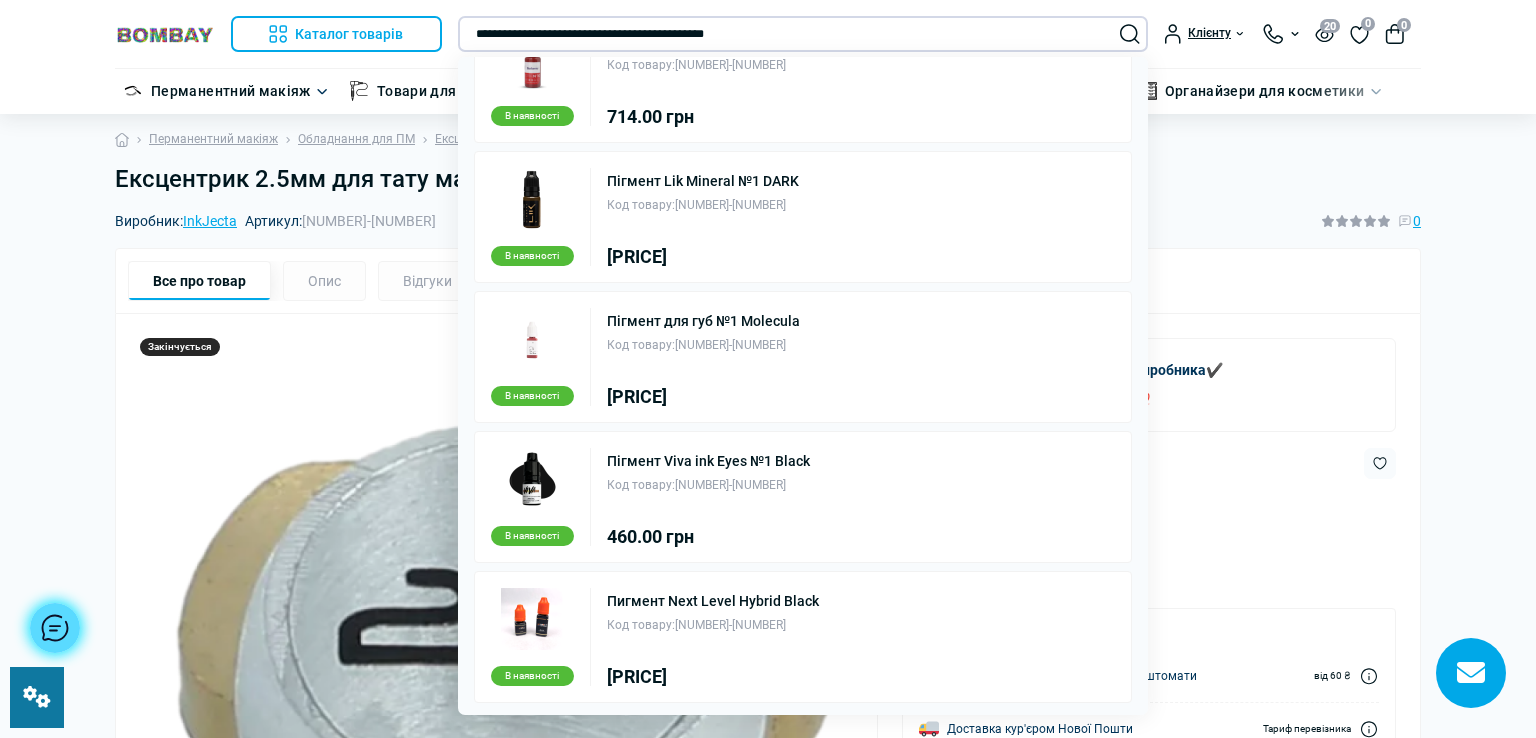 click on "**********" at bounding box center [803, 34] 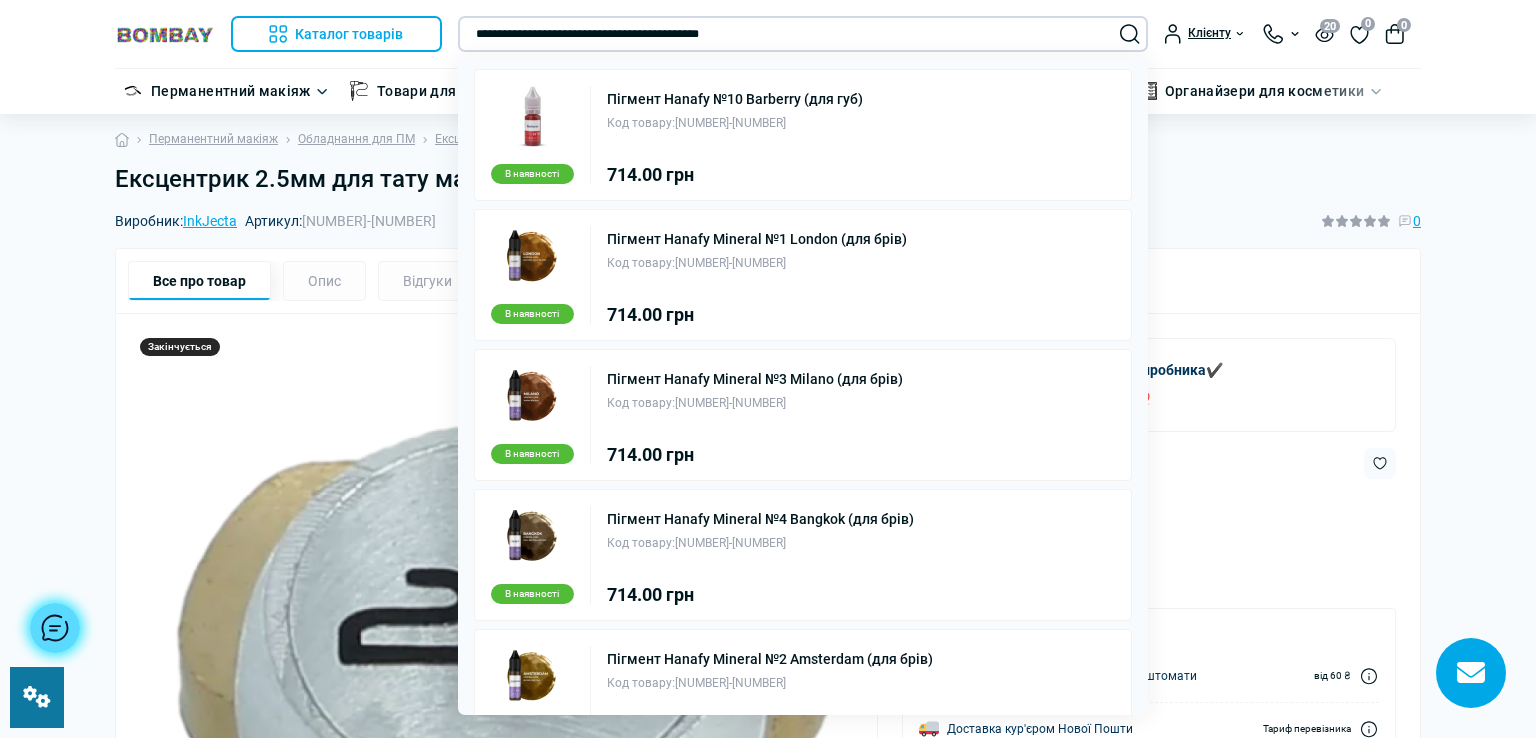 scroll, scrollTop: 6, scrollLeft: 0, axis: vertical 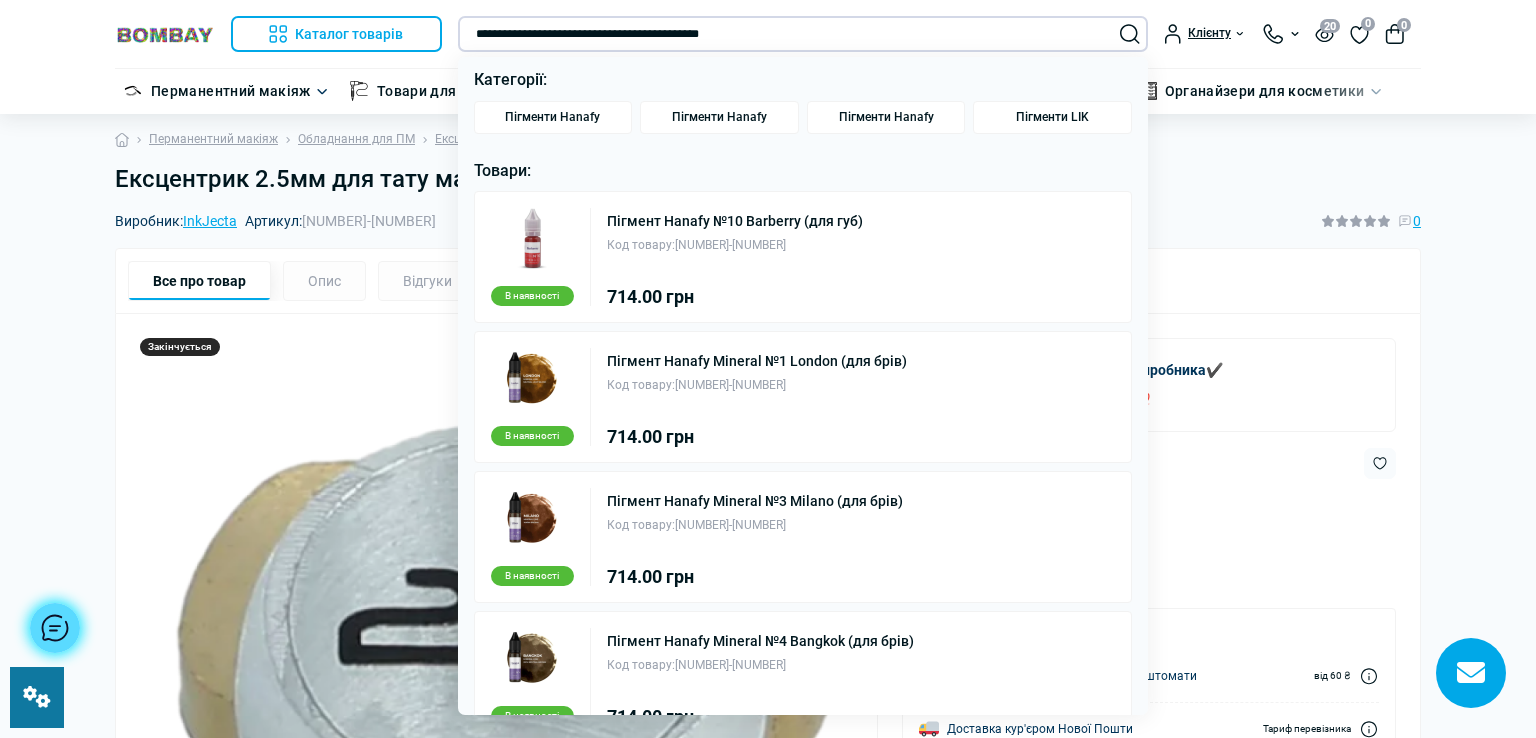 click on "**********" at bounding box center [803, 34] 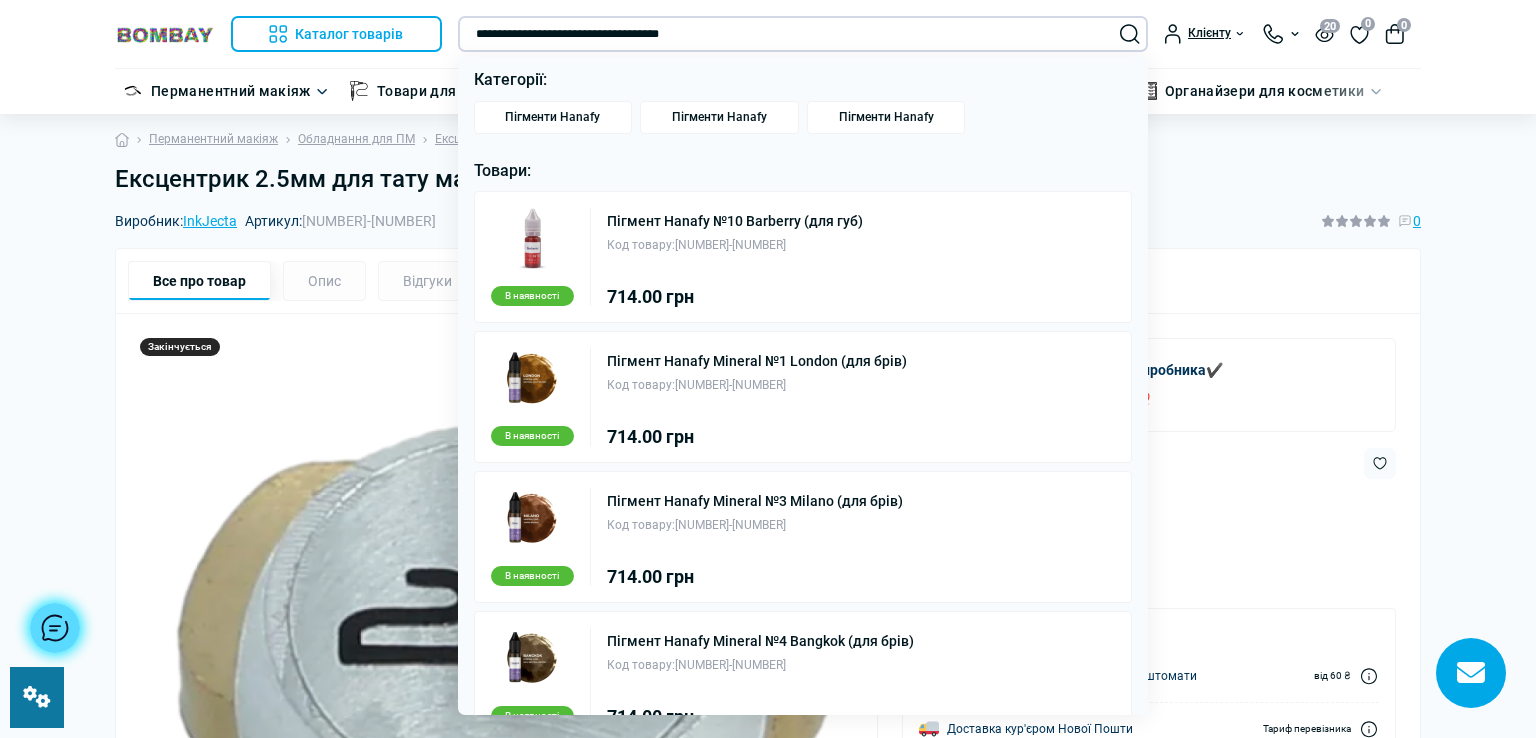 click on "**********" at bounding box center [803, 34] 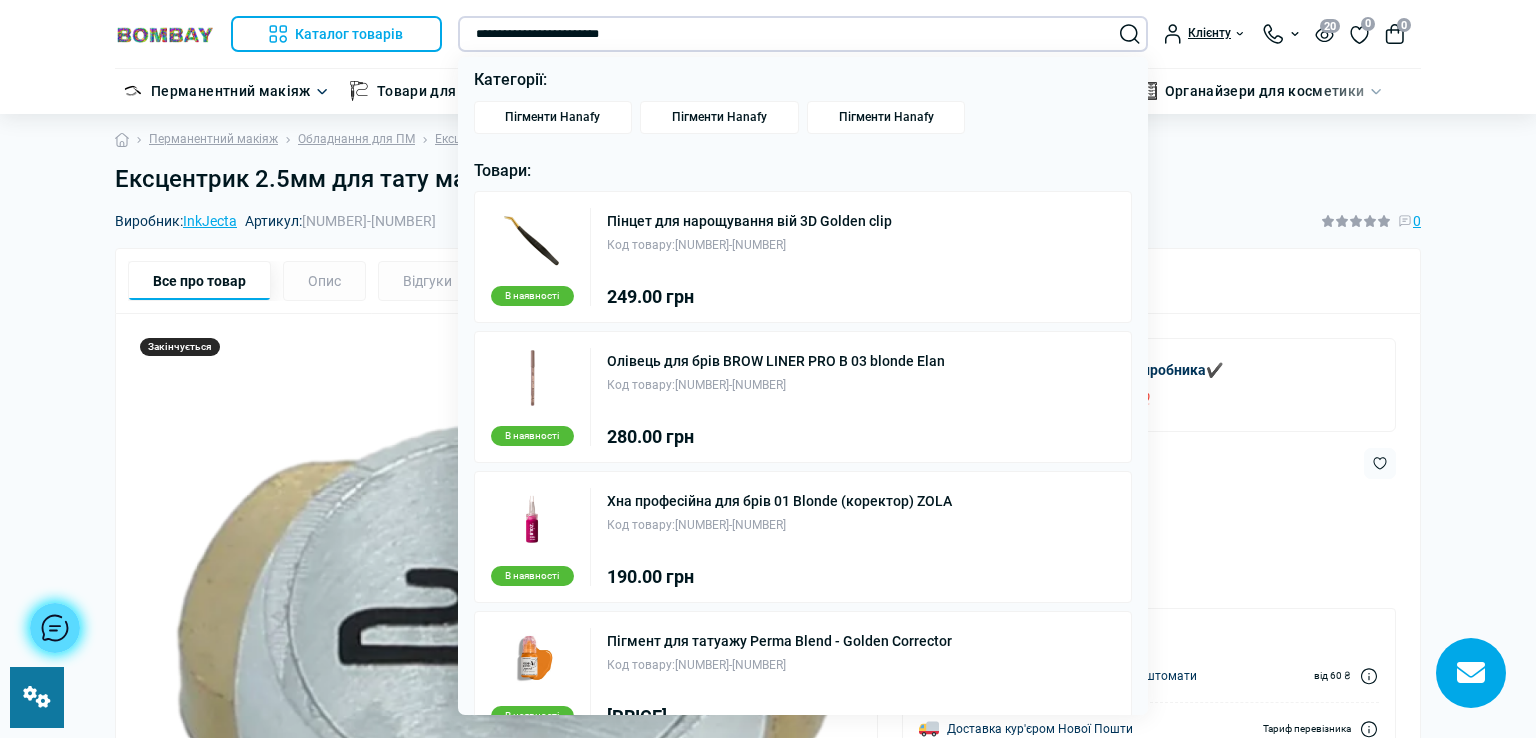 click on "**********" at bounding box center (803, 34) 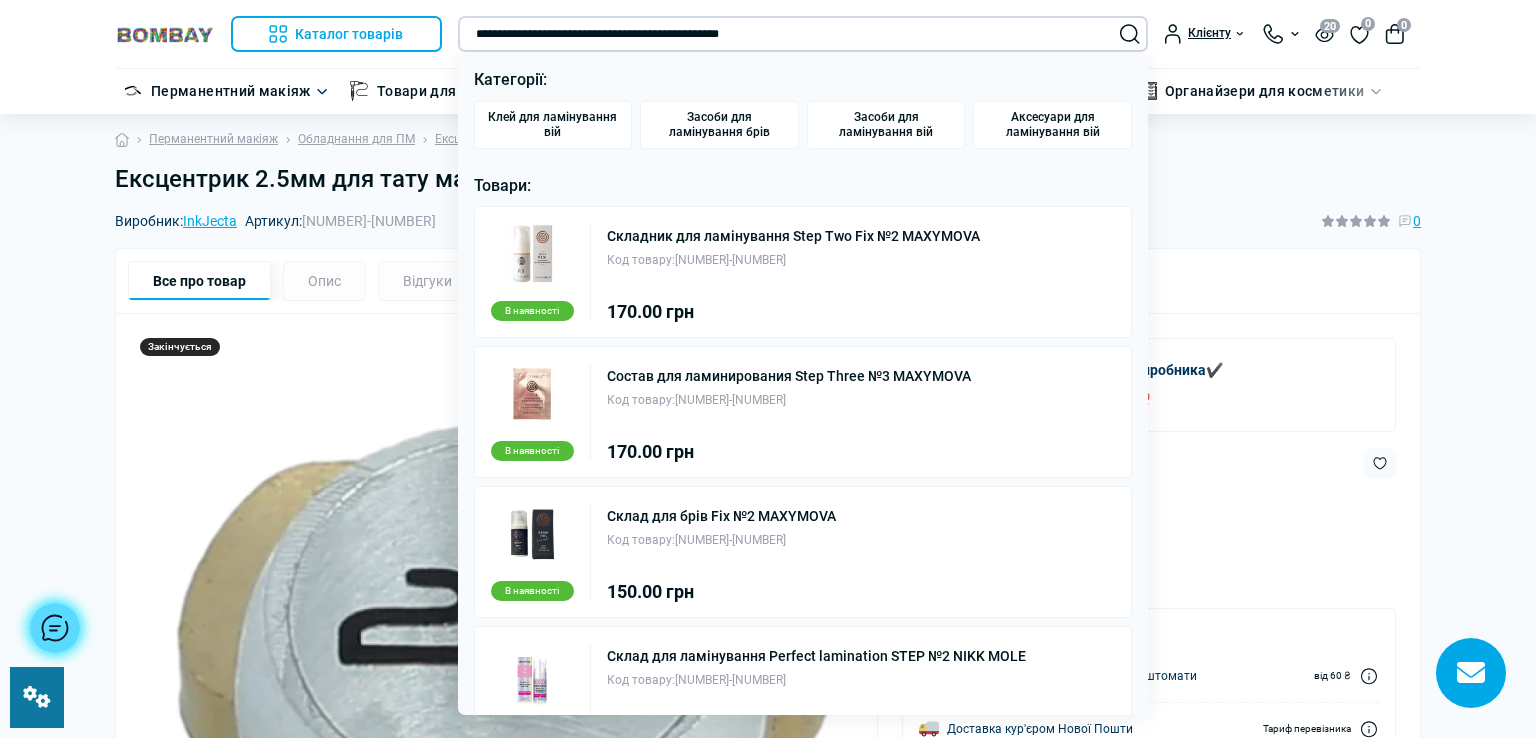 click on "**********" at bounding box center (803, 34) 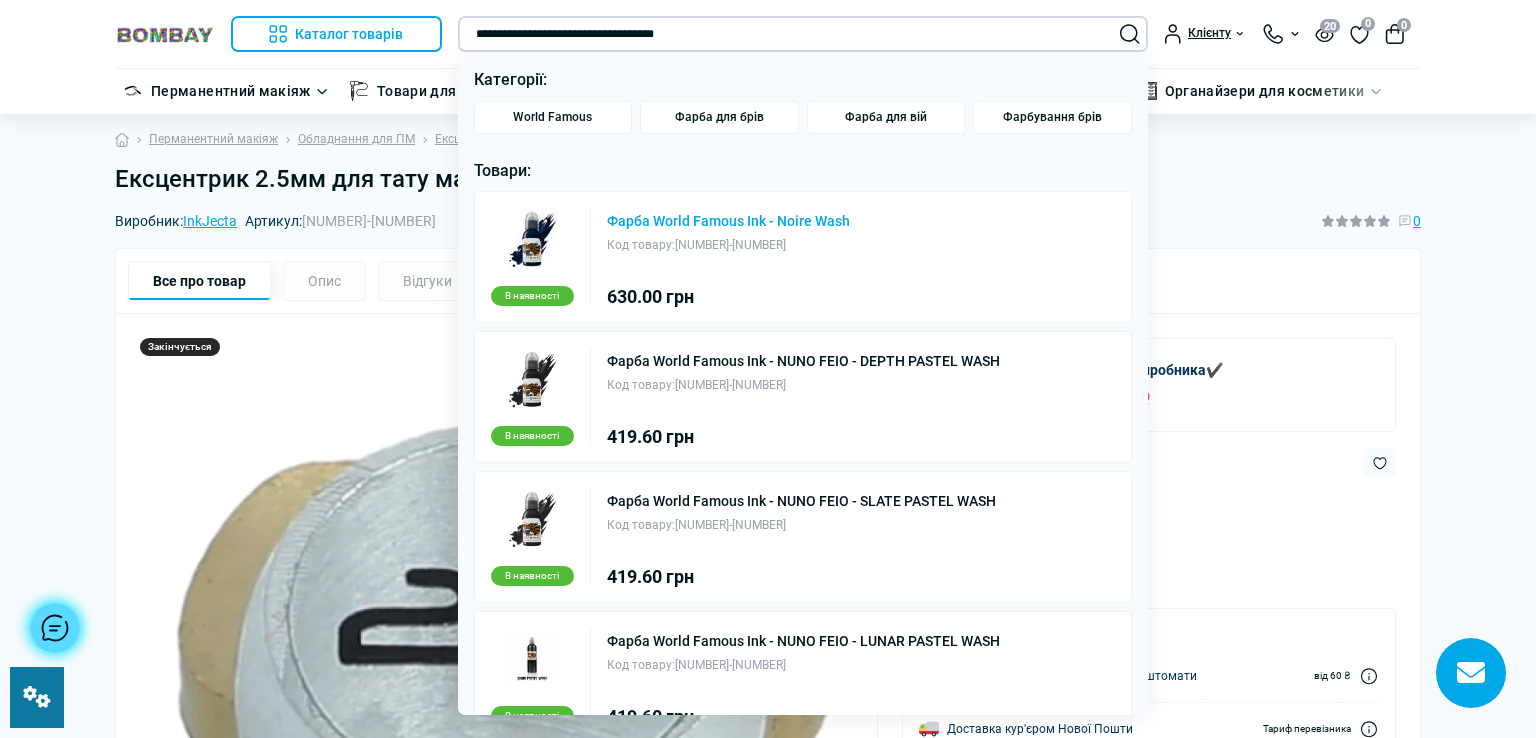 type on "**********" 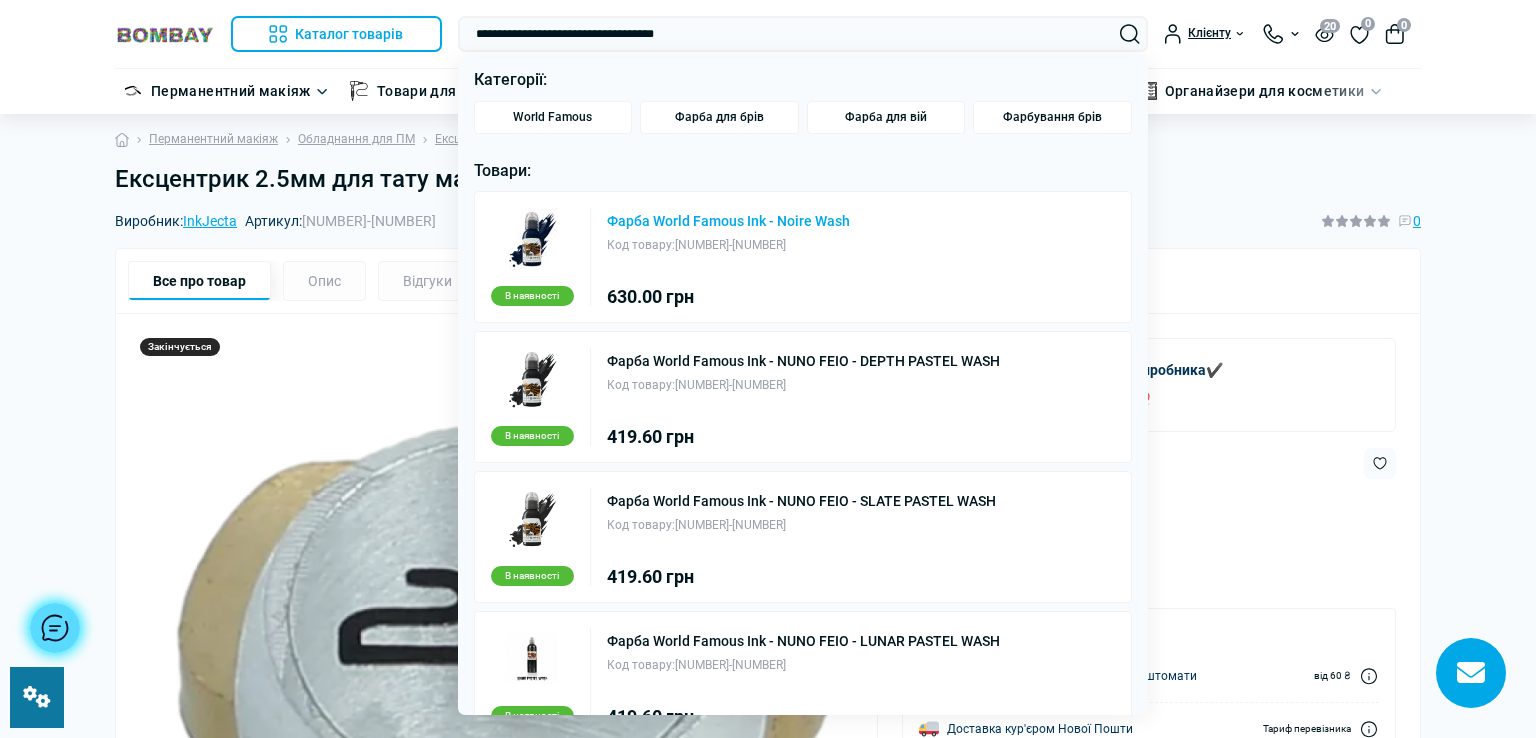 click on "Фарба World Famous Ink - Noire Wash" at bounding box center [728, 221] 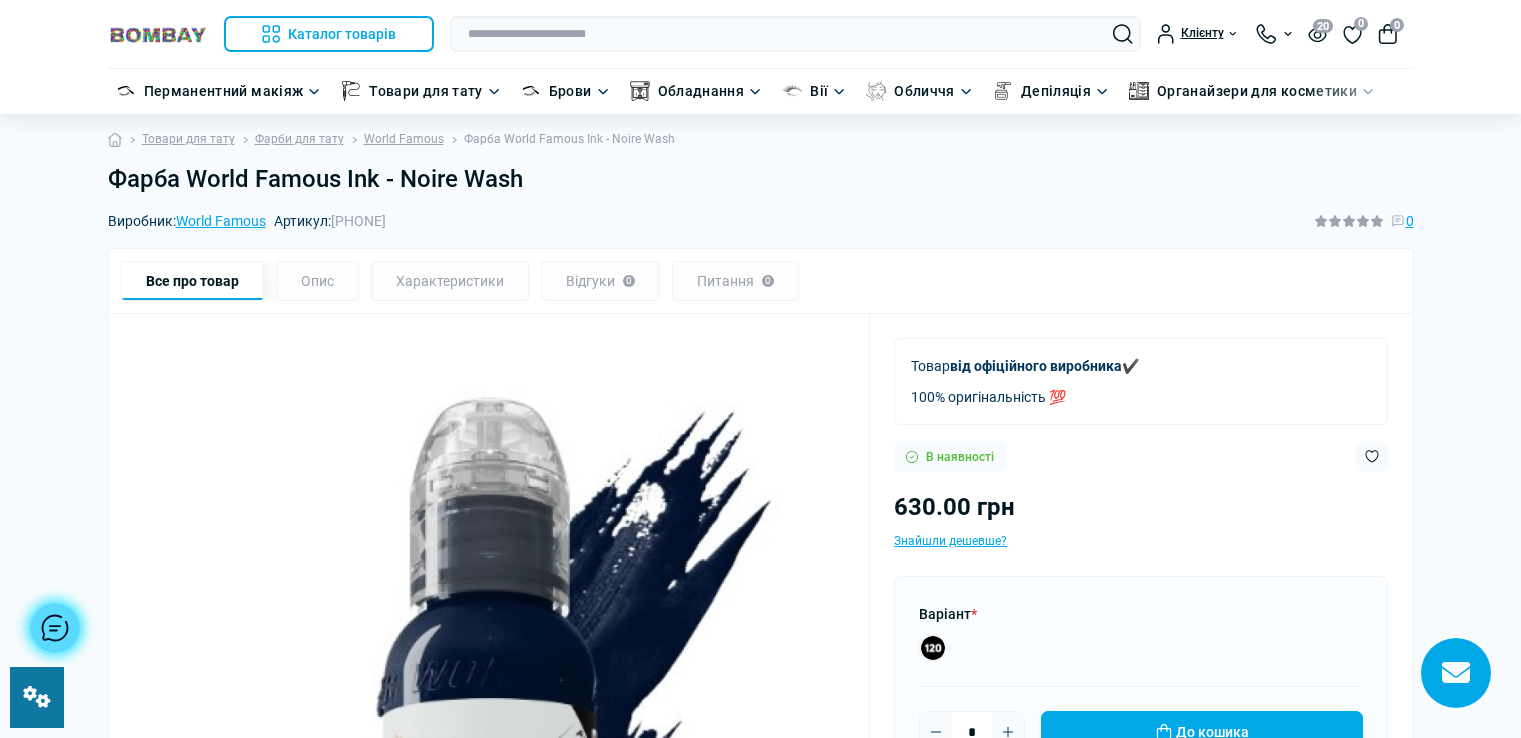 scroll, scrollTop: 0, scrollLeft: 0, axis: both 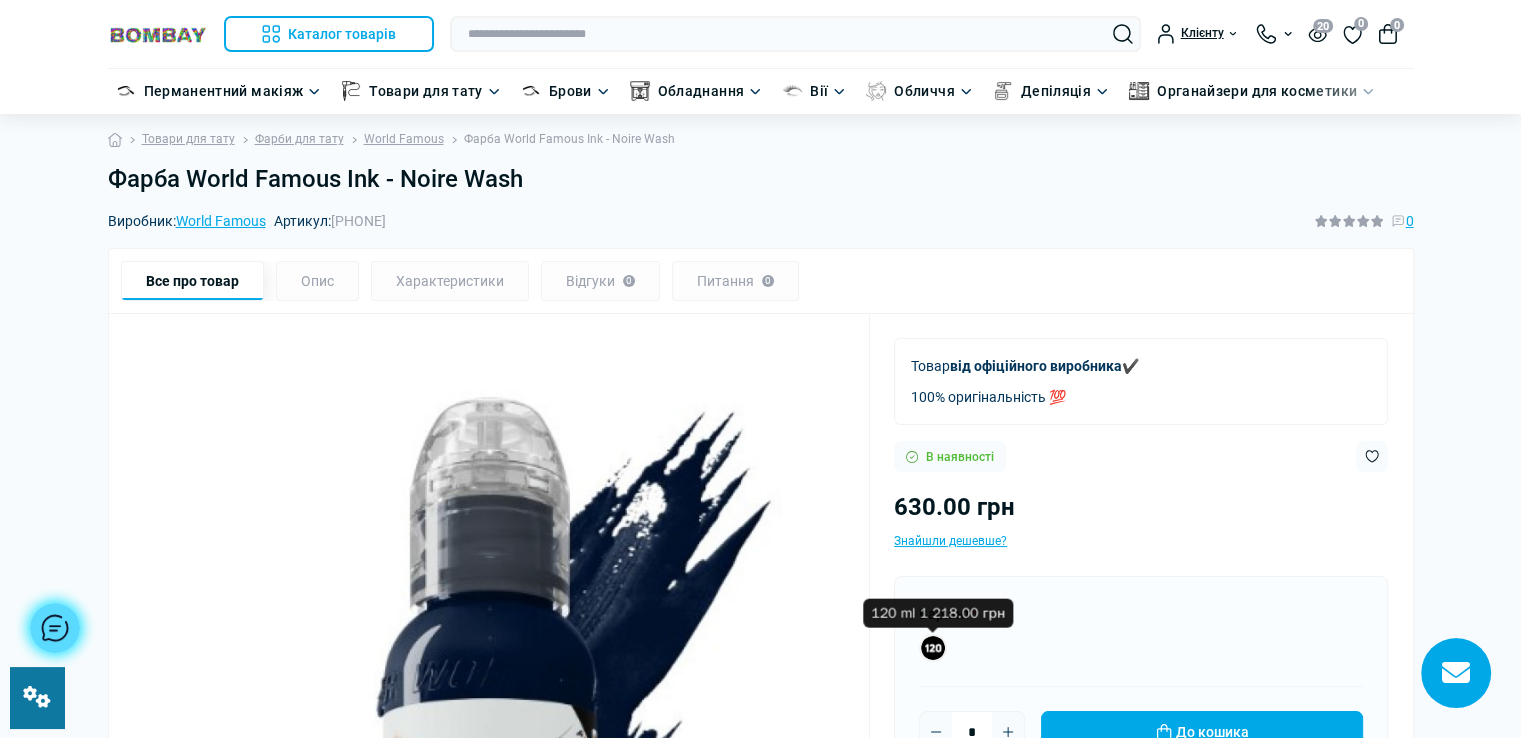 click at bounding box center (933, 648) 